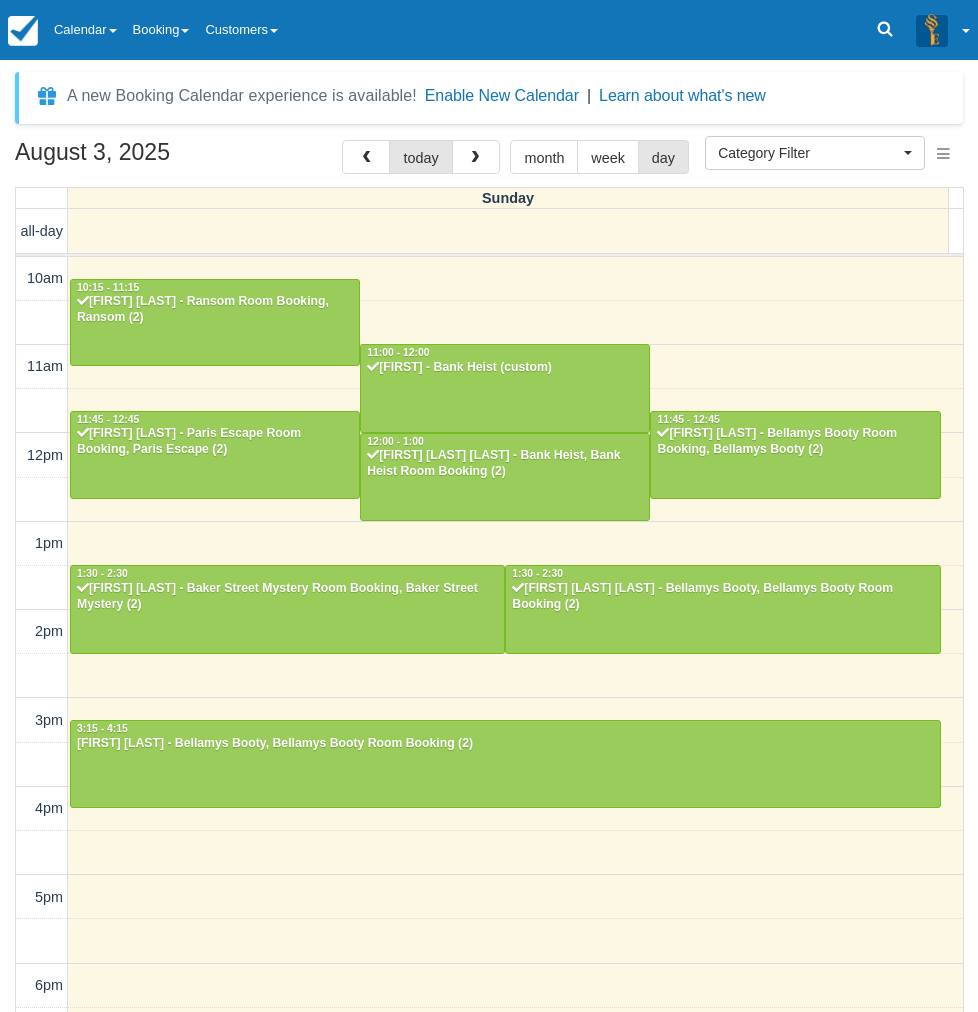 select 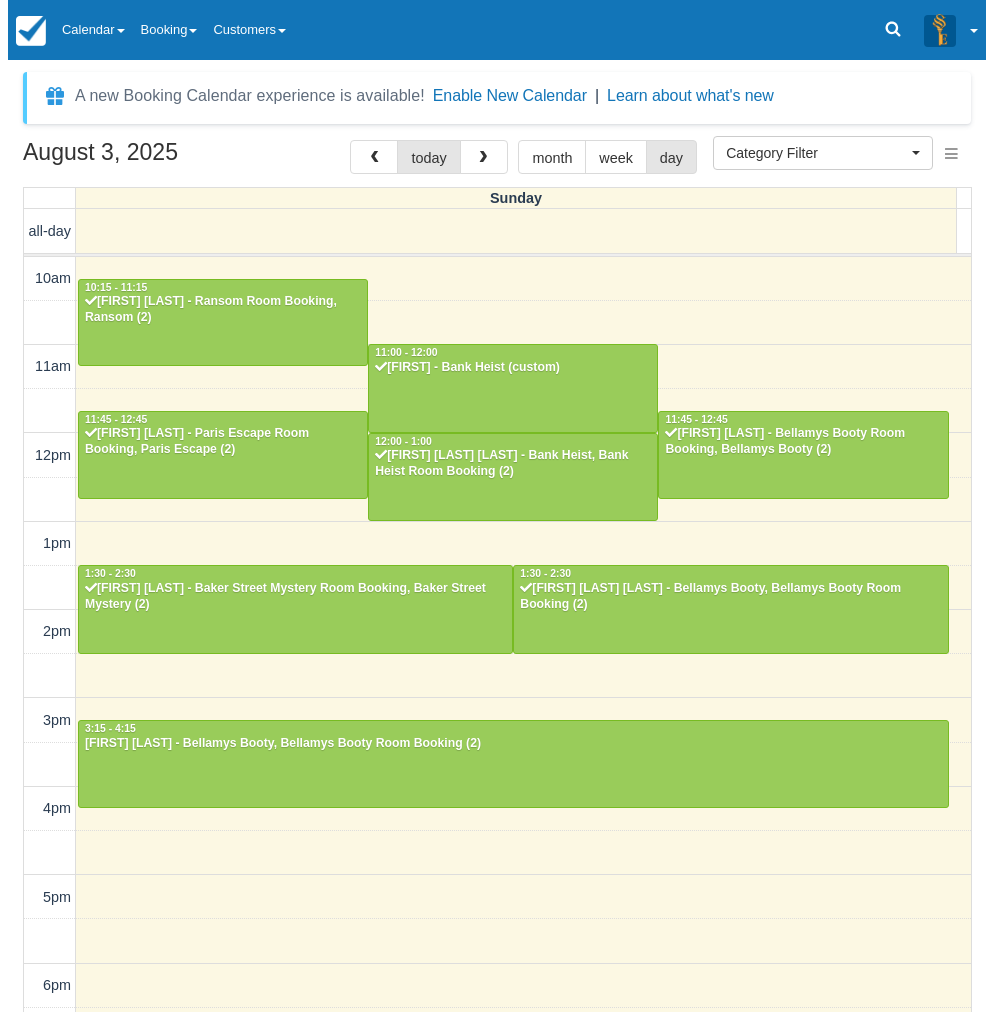 scroll, scrollTop: 291, scrollLeft: 0, axis: vertical 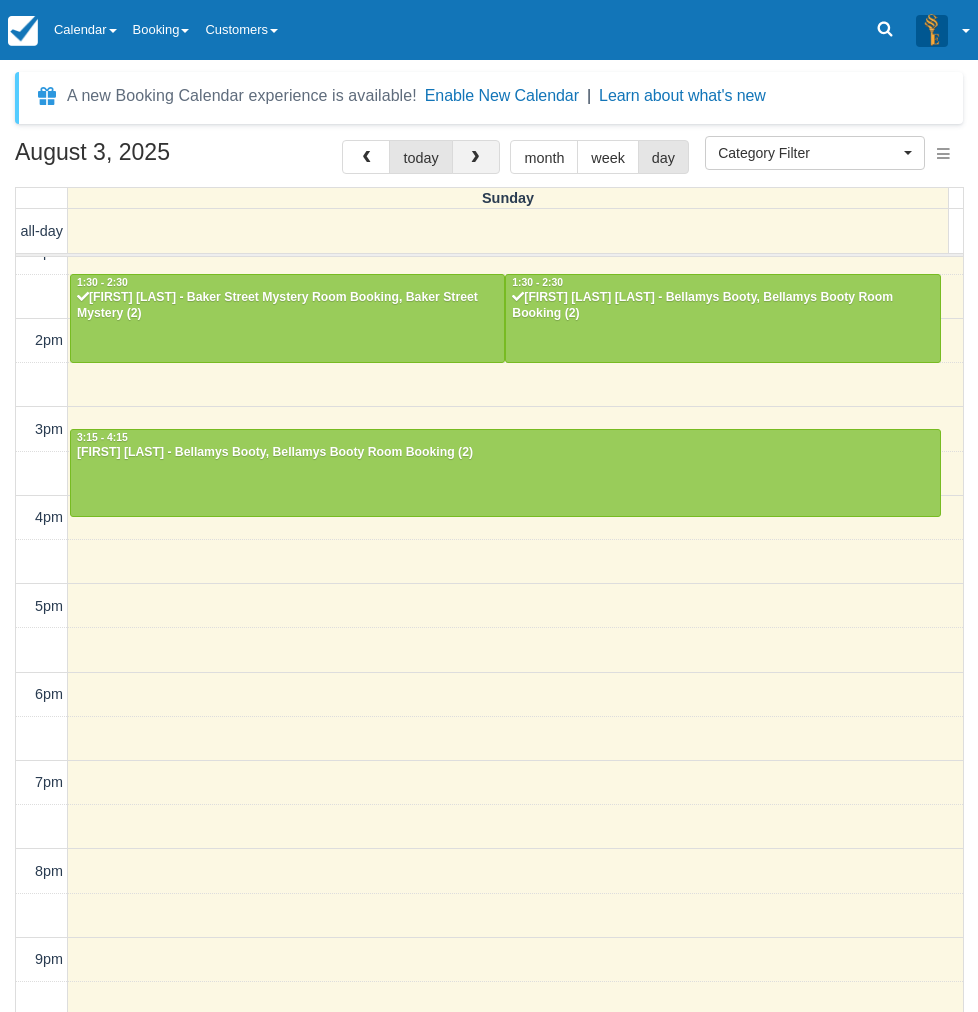 click at bounding box center (475, 158) 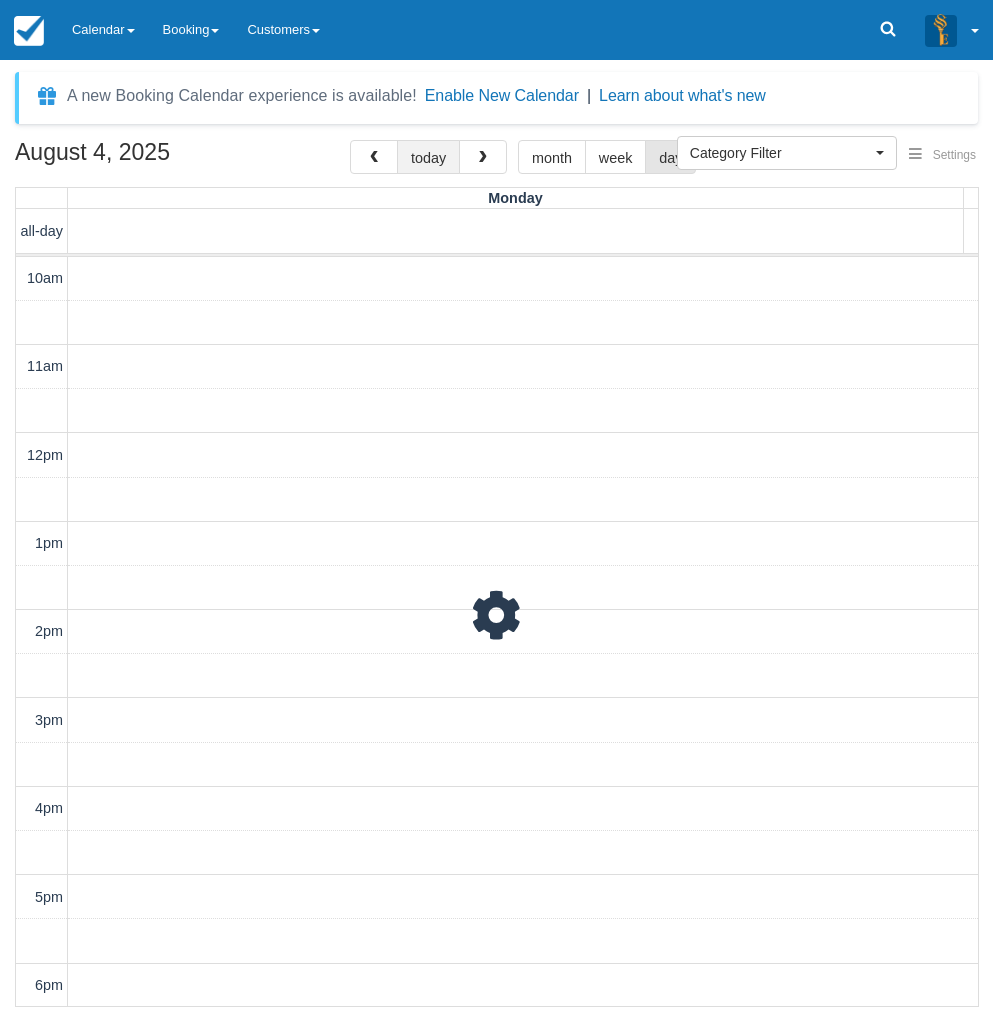 scroll, scrollTop: 355, scrollLeft: 0, axis: vertical 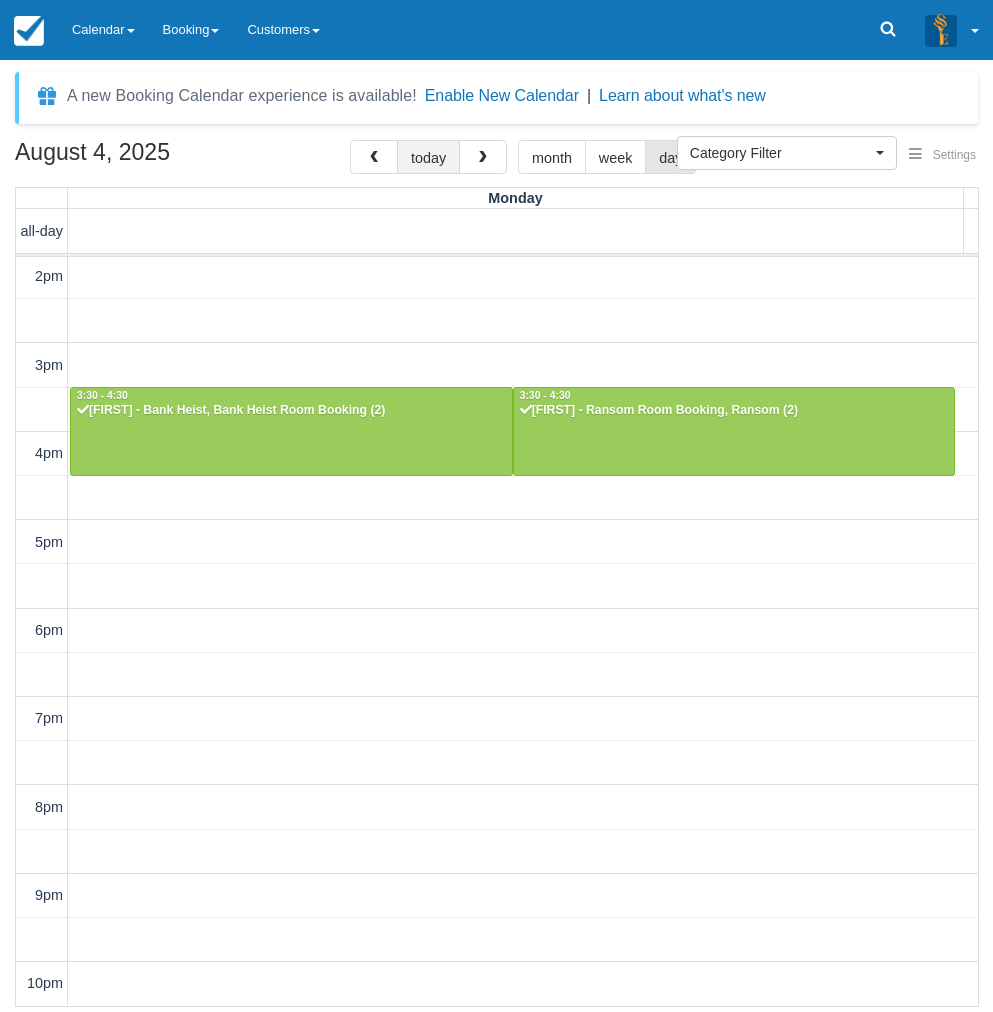click on "today" at bounding box center (428, 157) 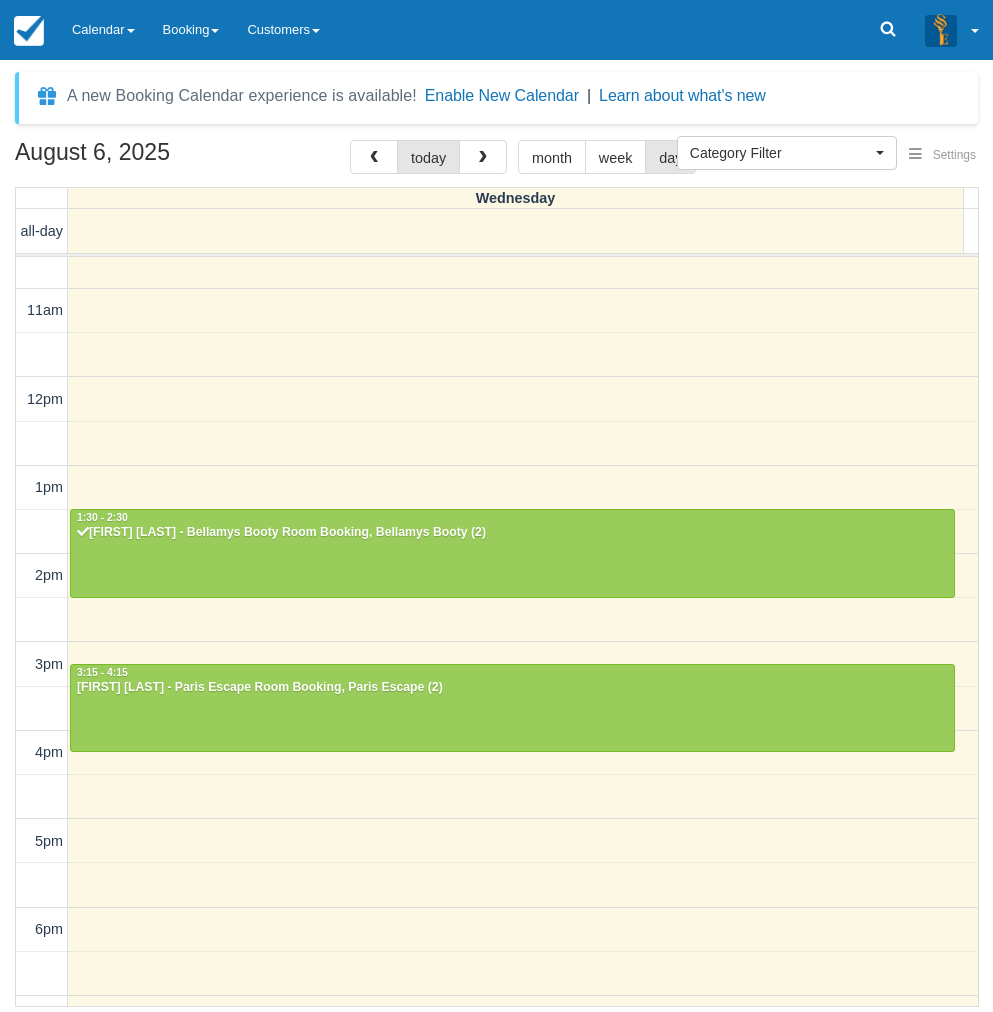 scroll, scrollTop: 55, scrollLeft: 0, axis: vertical 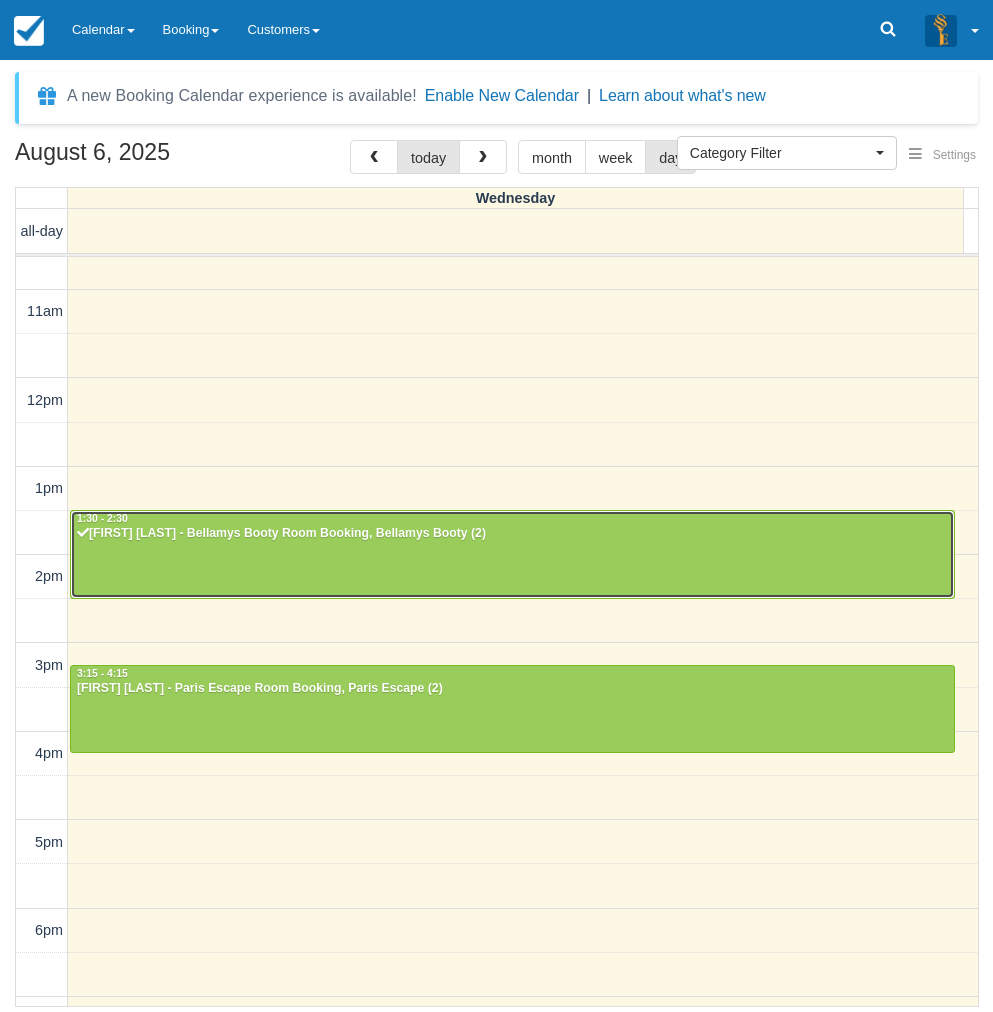 click at bounding box center [512, 554] 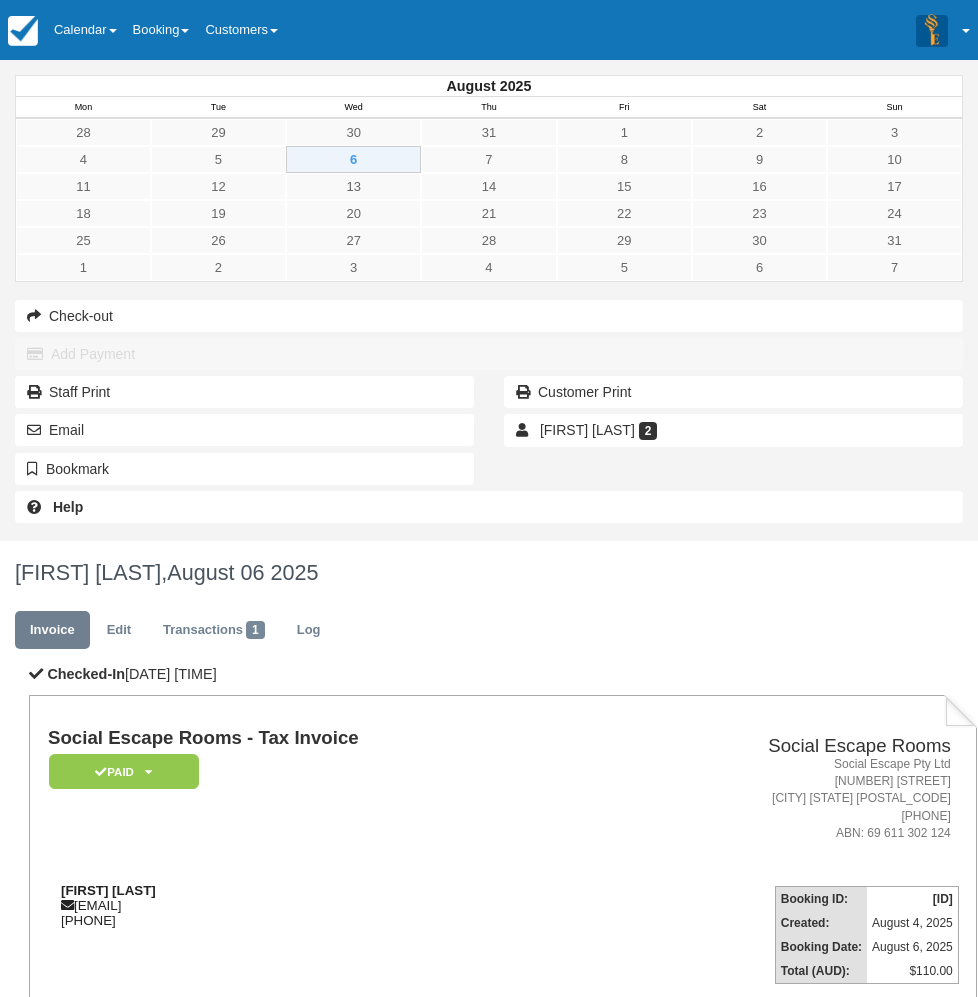 scroll, scrollTop: 0, scrollLeft: 0, axis: both 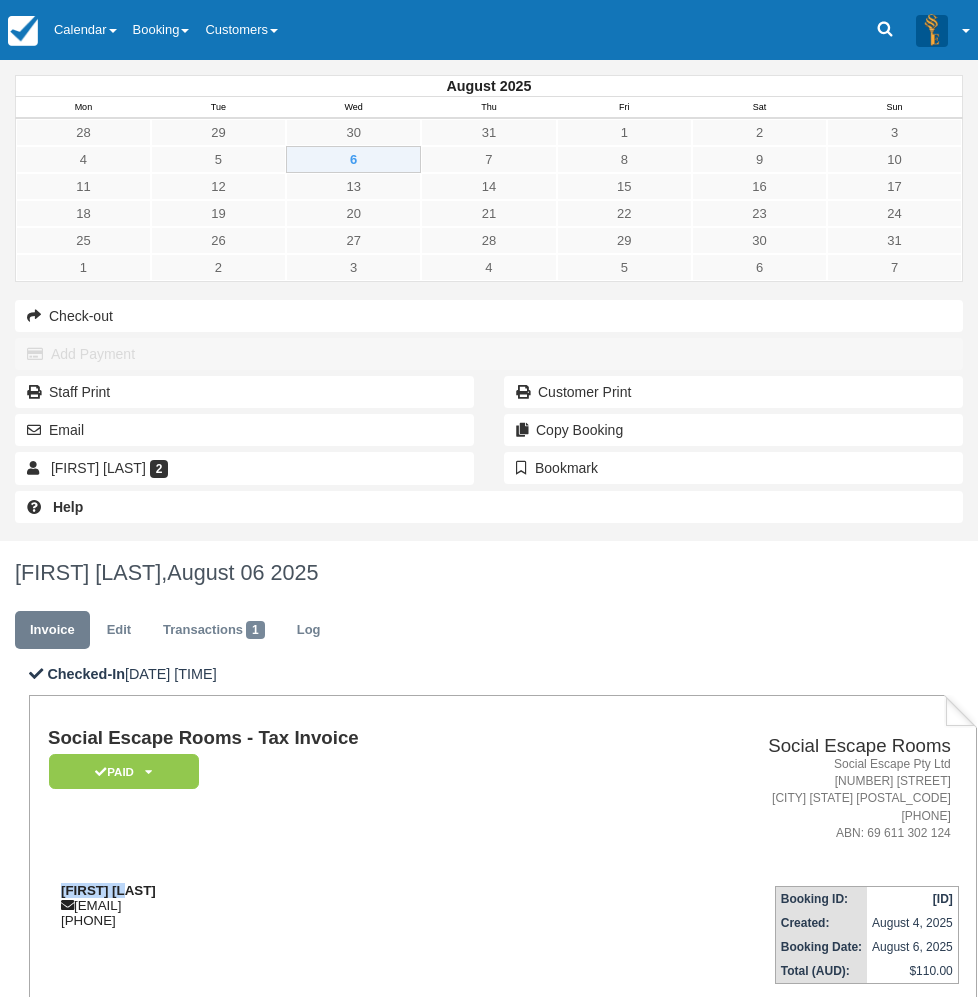 drag, startPoint x: 386, startPoint y: 407, endPoint x: 314, endPoint y: 409, distance: 72.02777 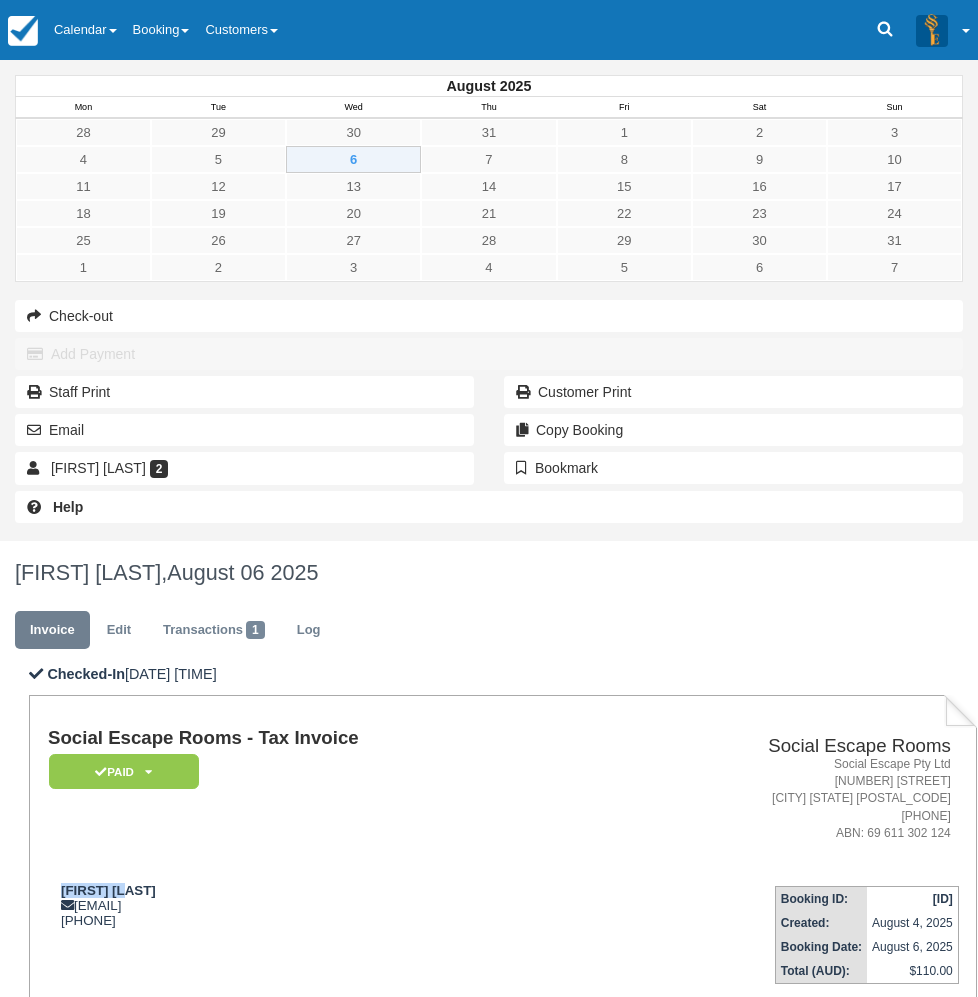 copy on "Liam Rorke" 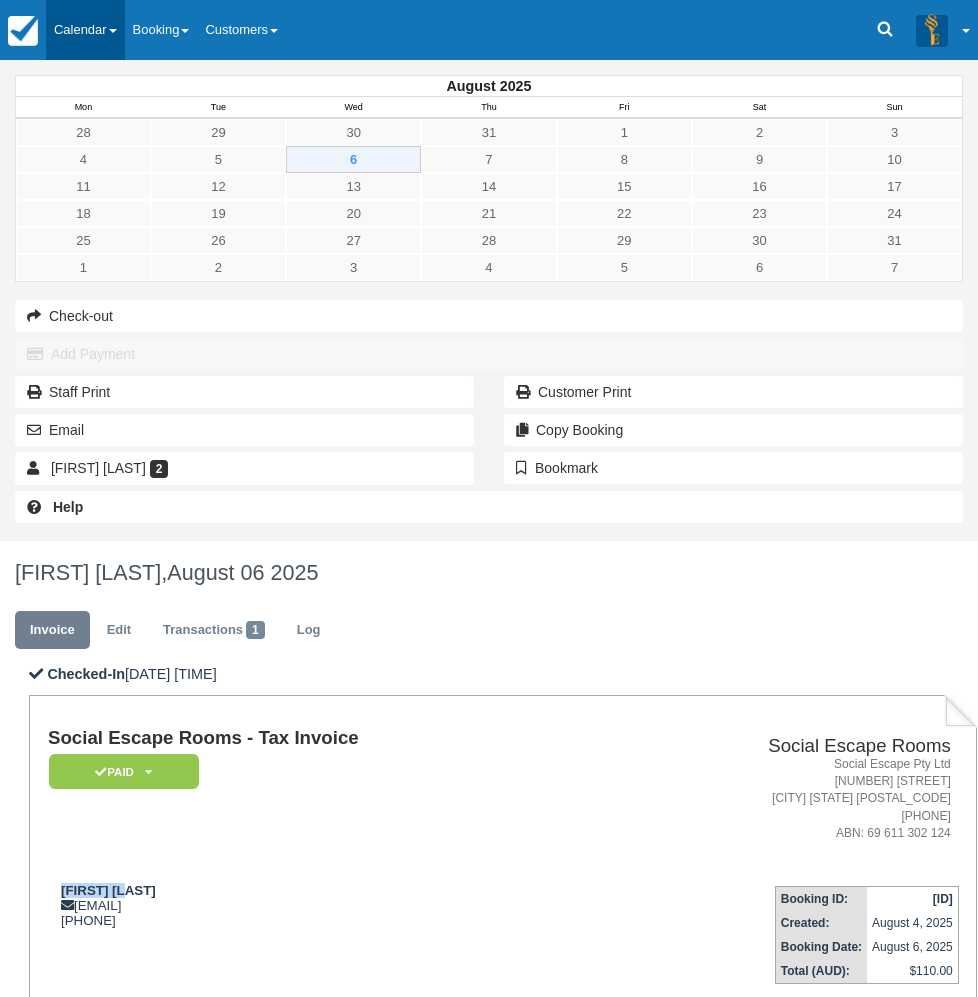 click on "Calendar" at bounding box center (85, 30) 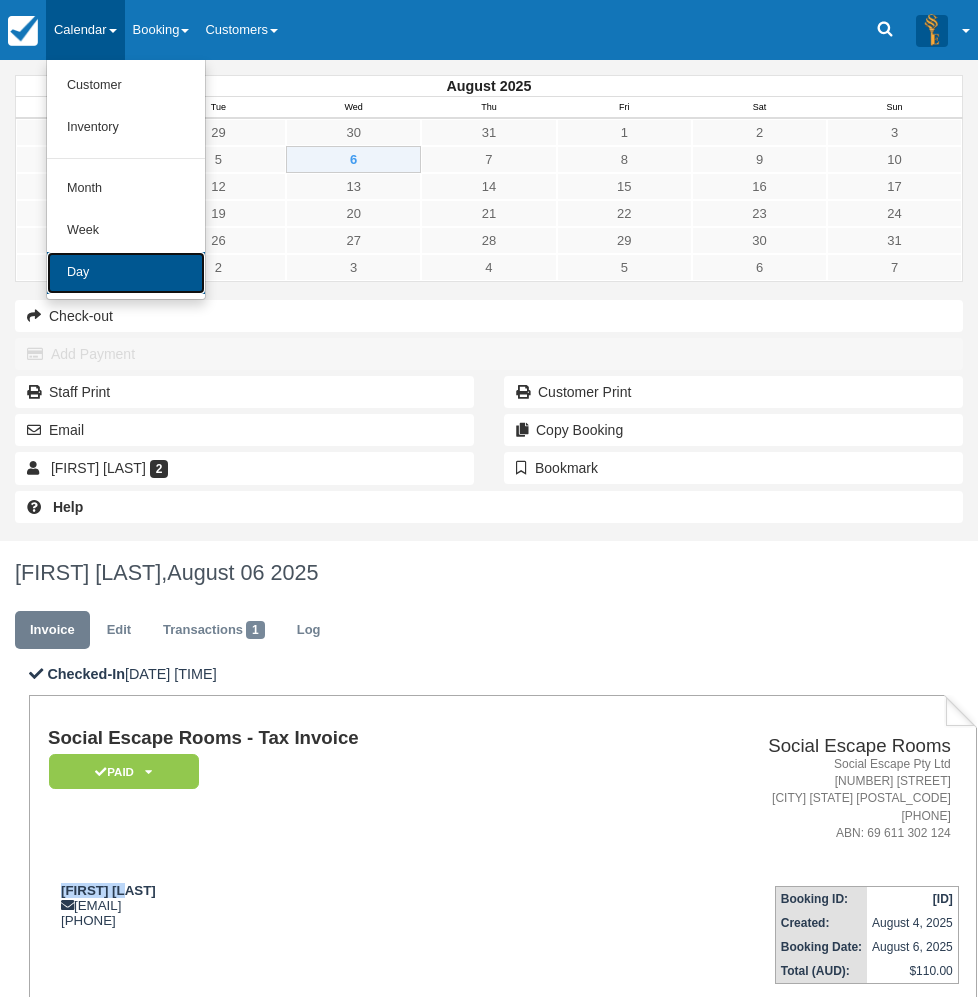 click on "Day" at bounding box center [126, 273] 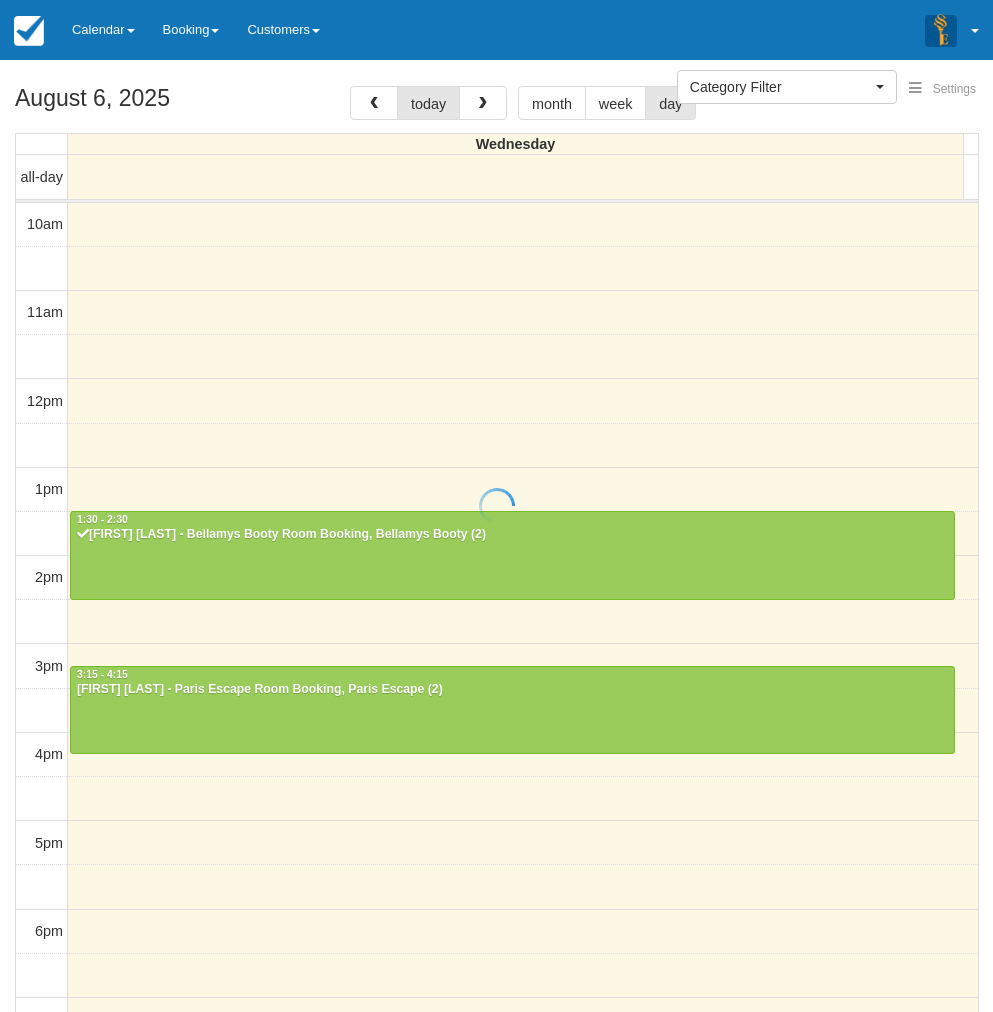 select 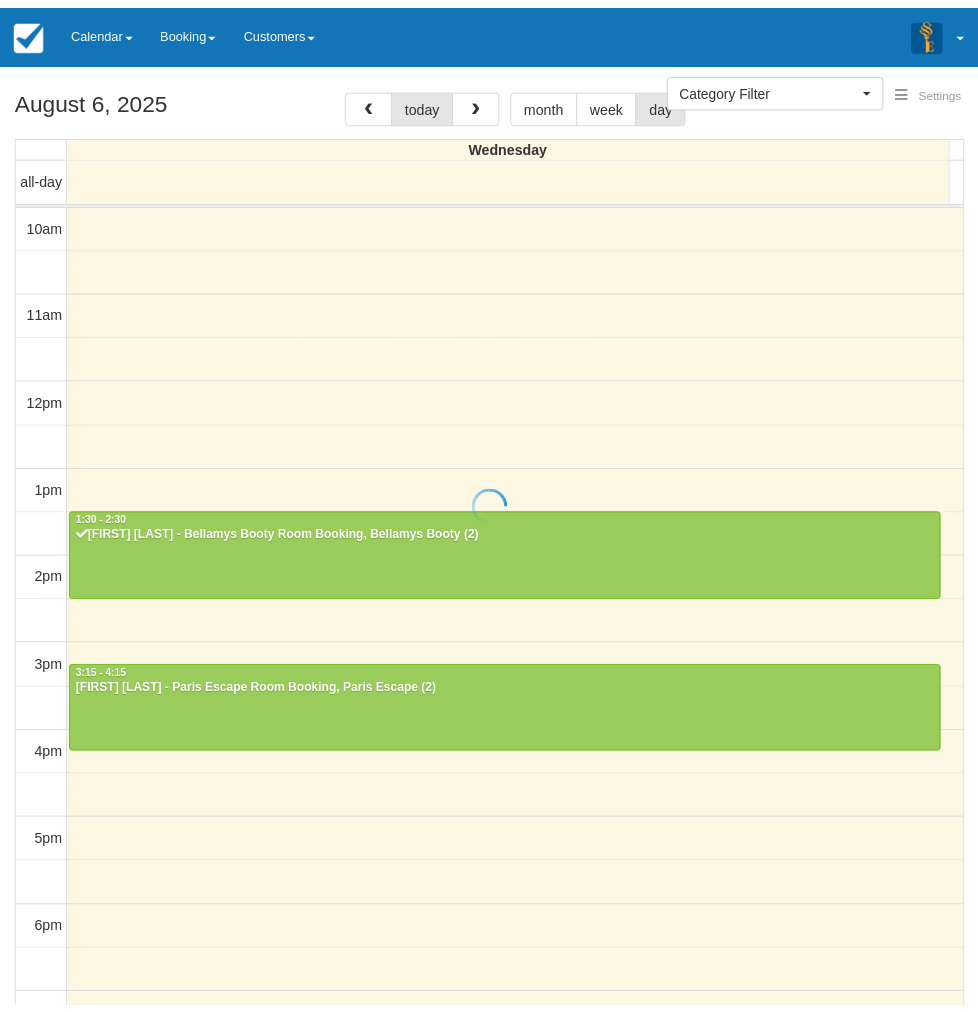 scroll, scrollTop: 0, scrollLeft: 0, axis: both 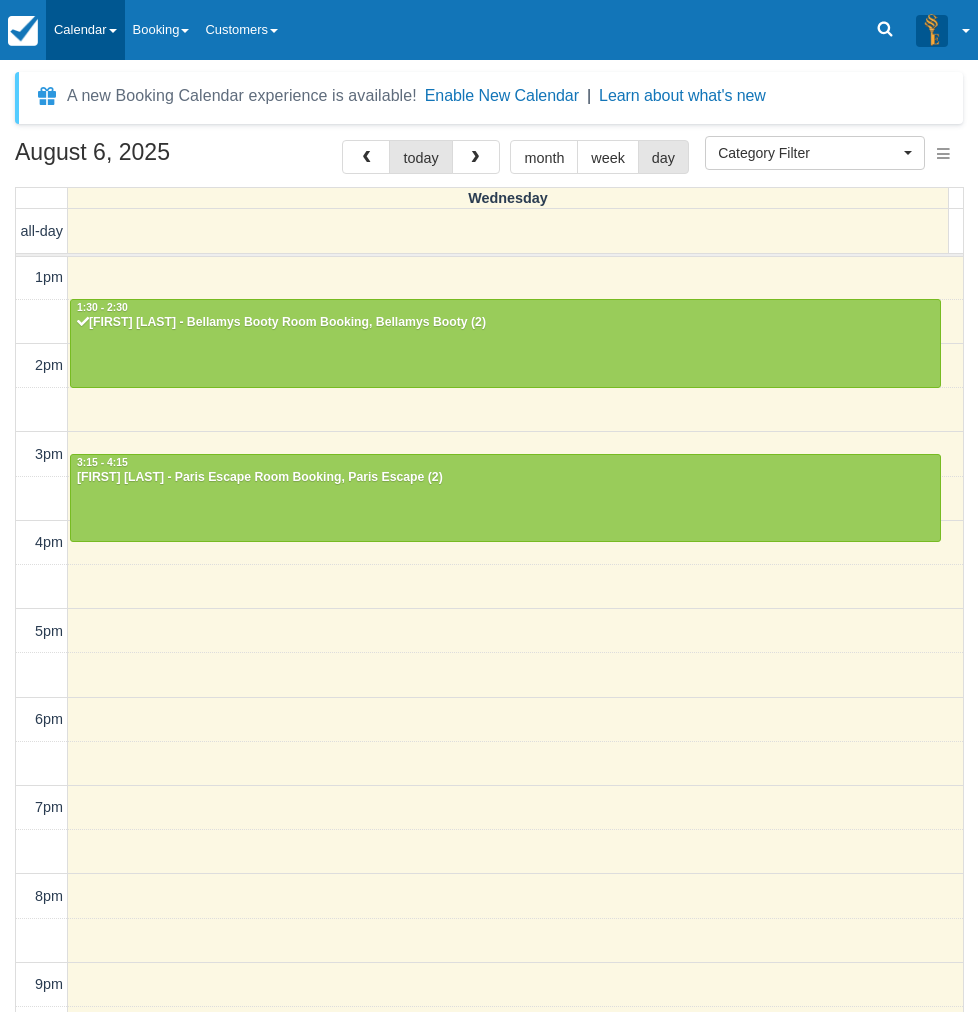click on "Calendar" at bounding box center [85, 30] 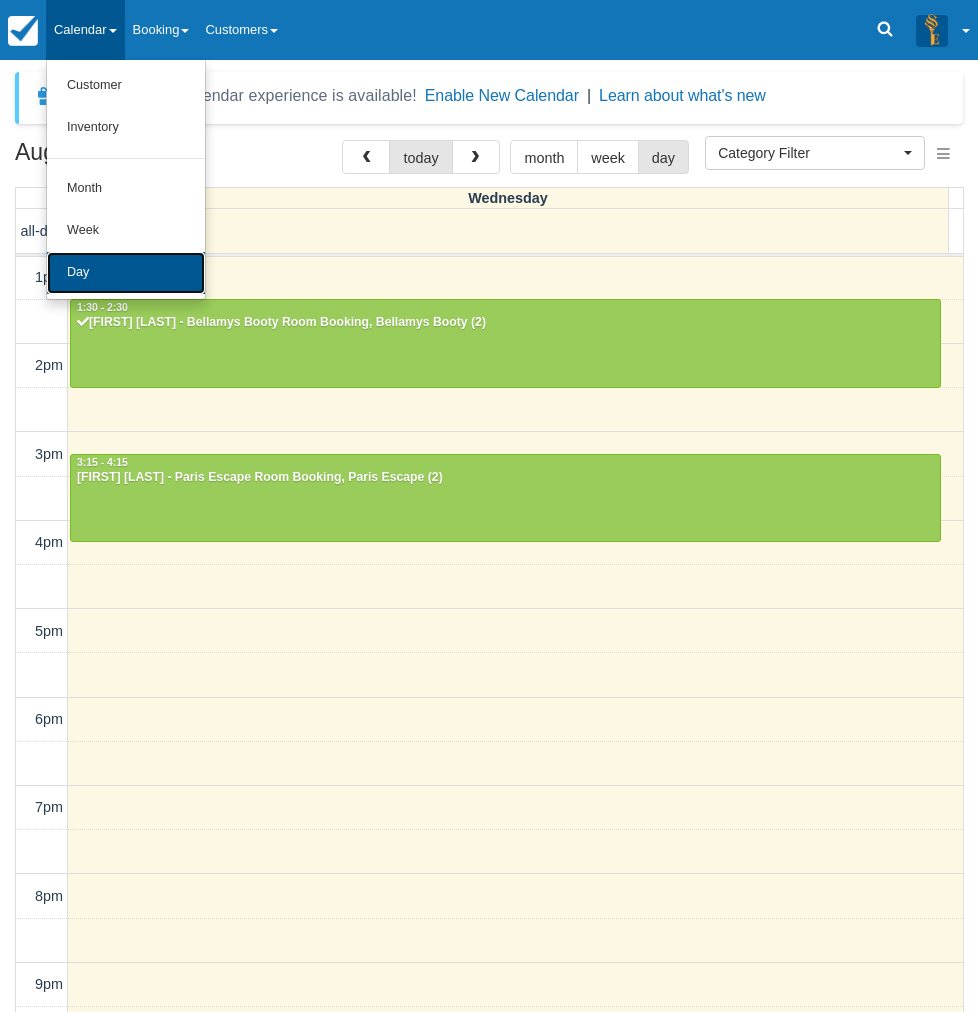 click on "Day" at bounding box center [126, 273] 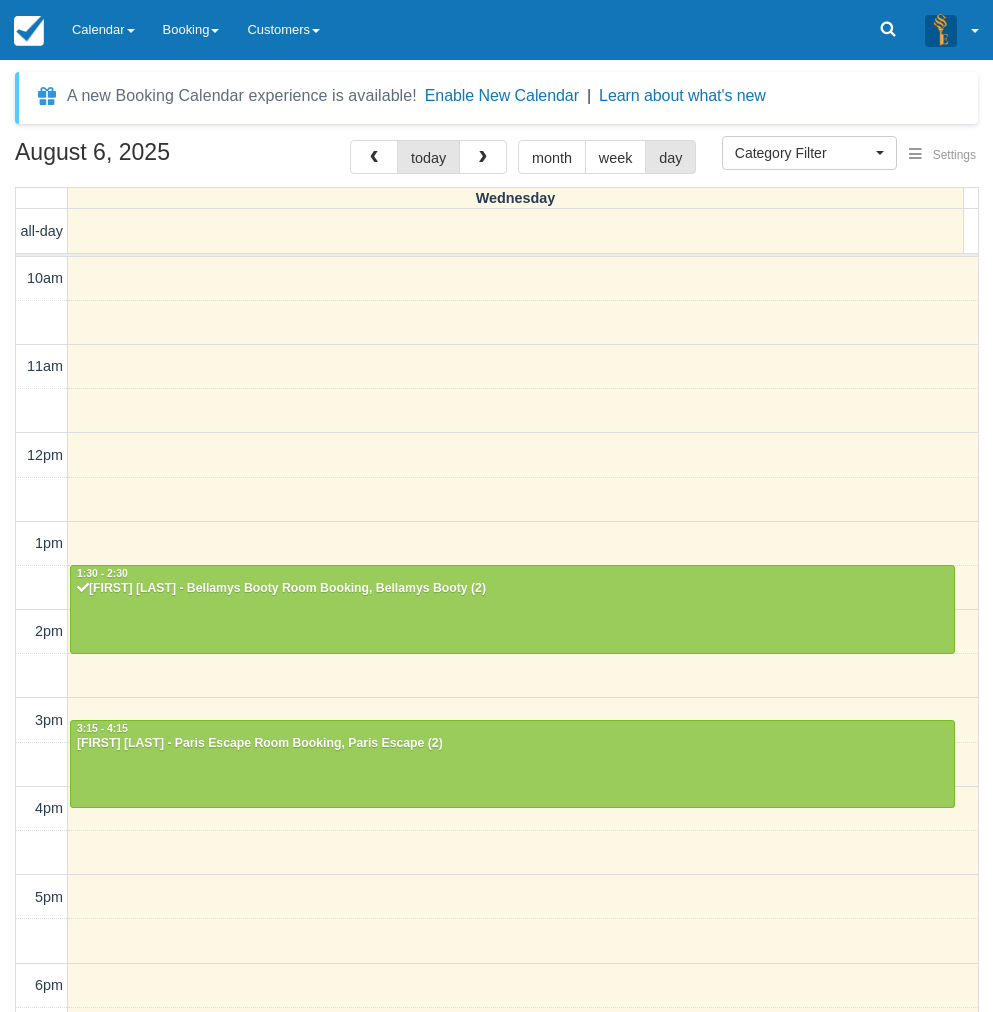 select 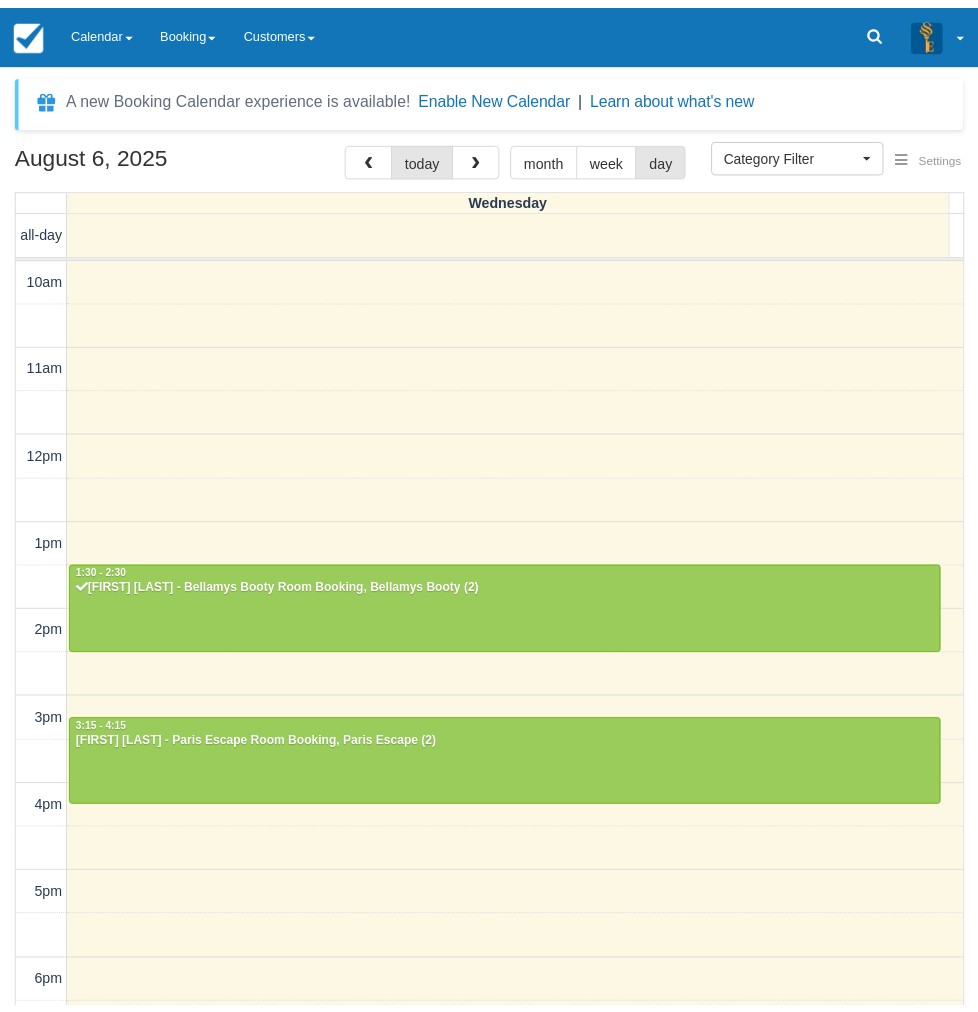 scroll, scrollTop: 0, scrollLeft: 0, axis: both 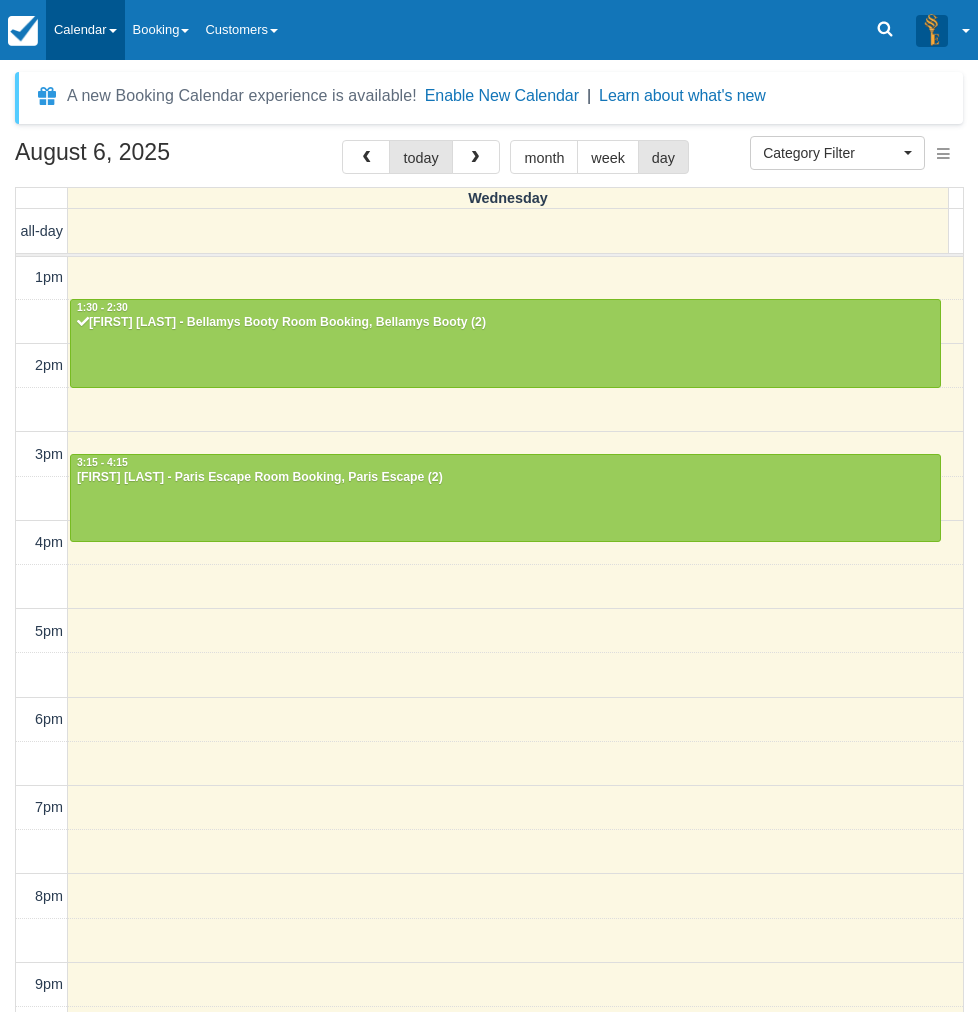 click on "Calendar" at bounding box center (85, 30) 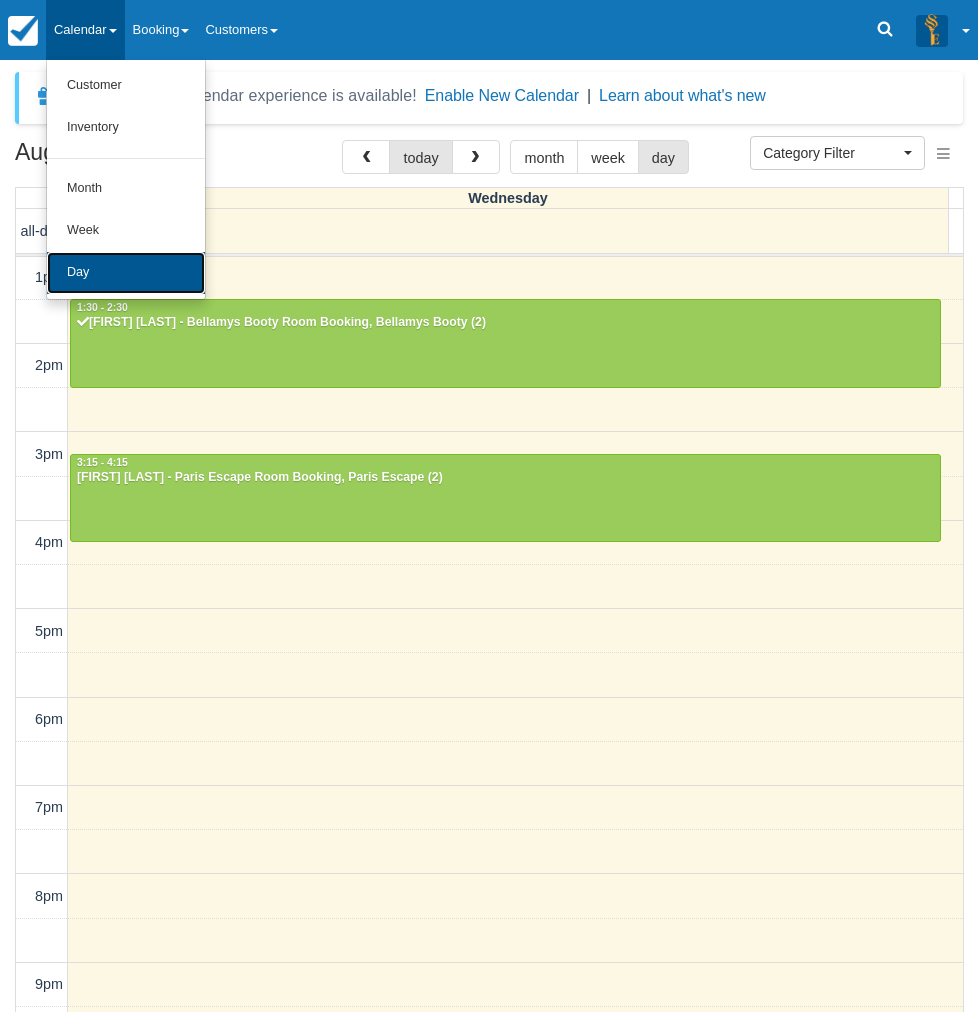 click on "Day" at bounding box center (126, 273) 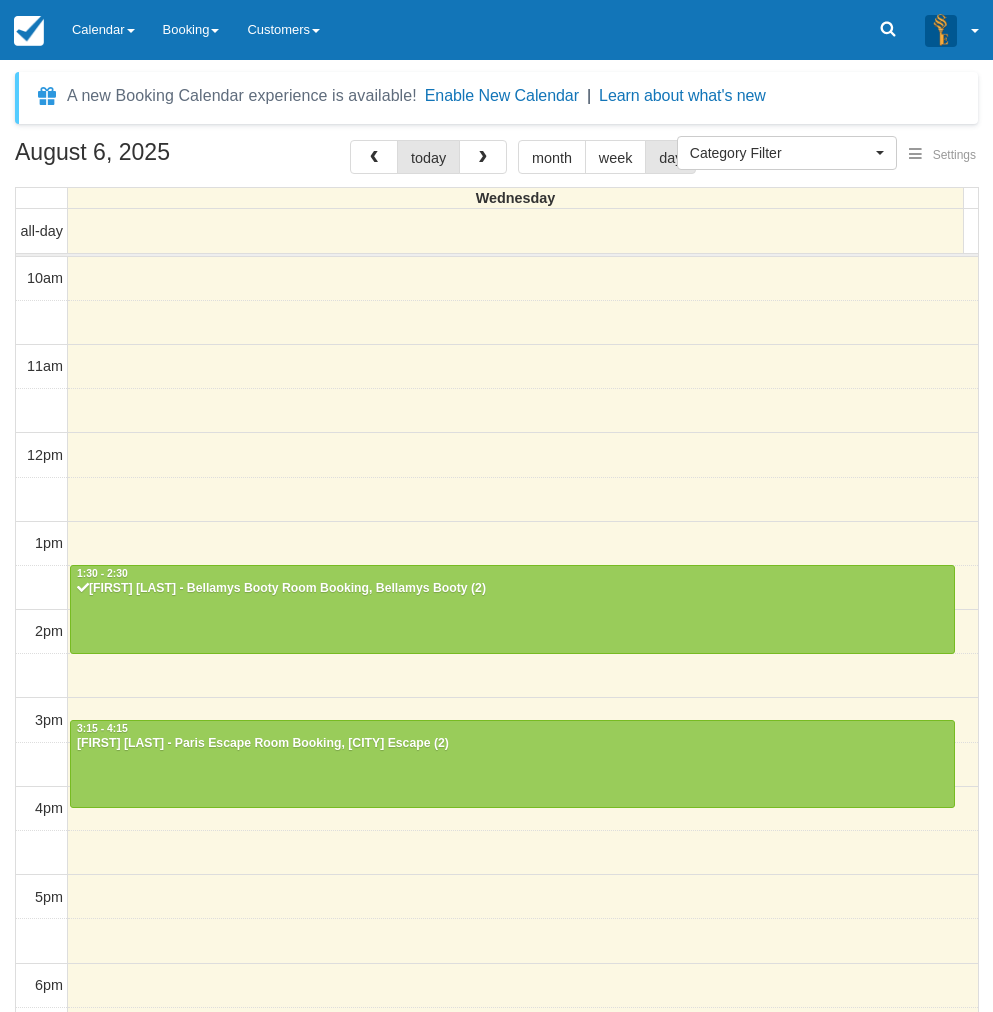 select 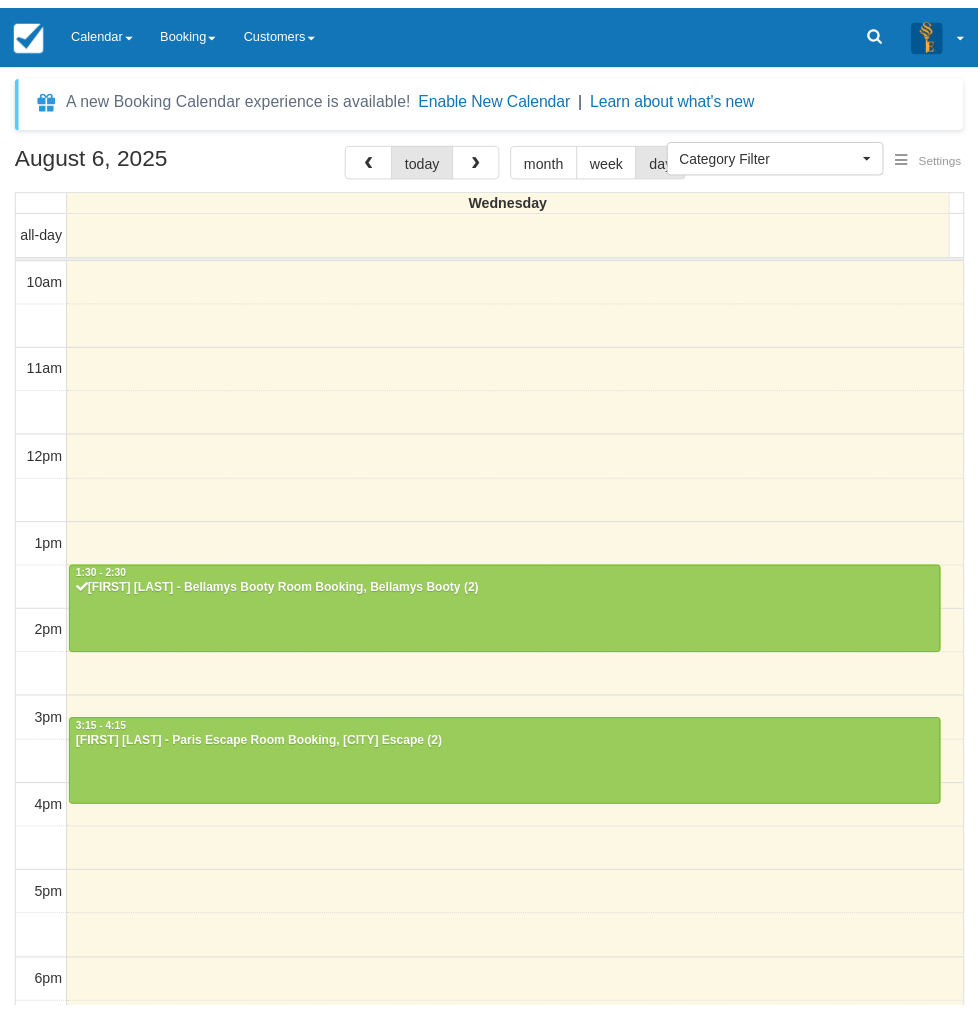 scroll, scrollTop: 0, scrollLeft: 0, axis: both 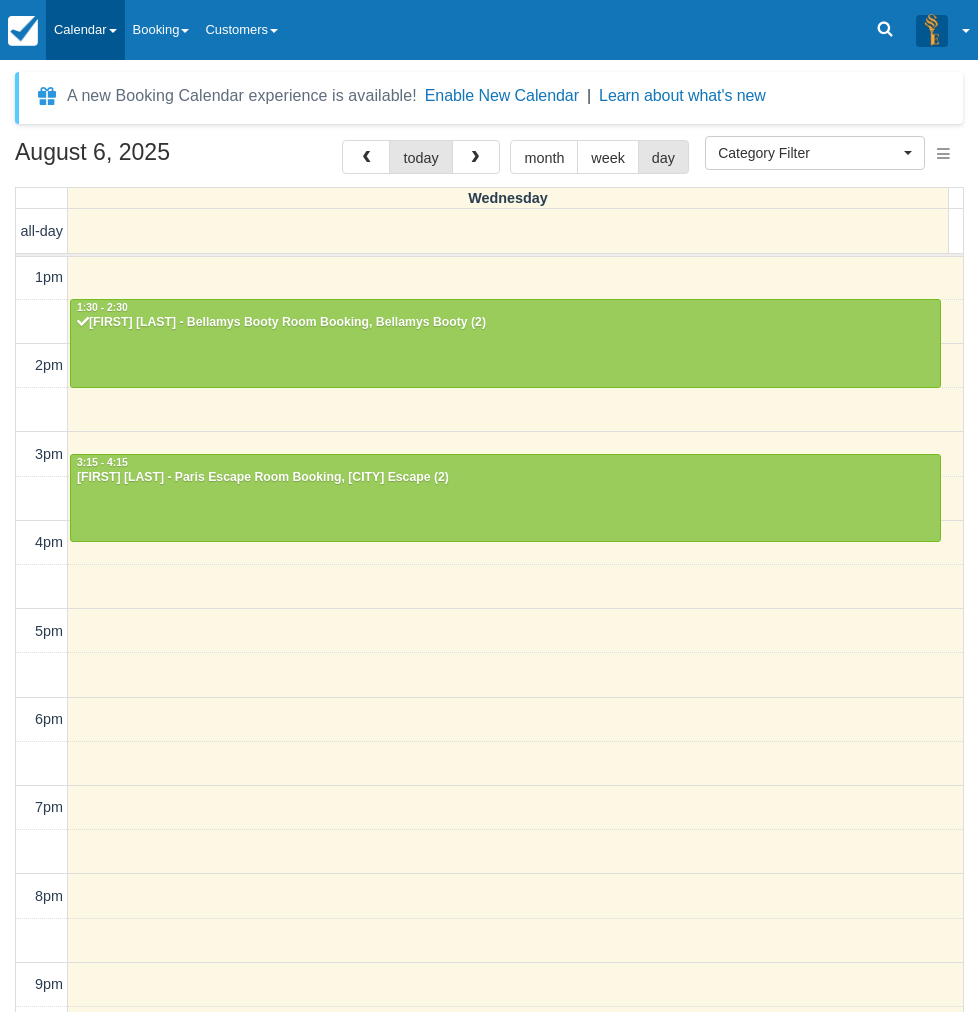 click on "Calendar" at bounding box center [85, 30] 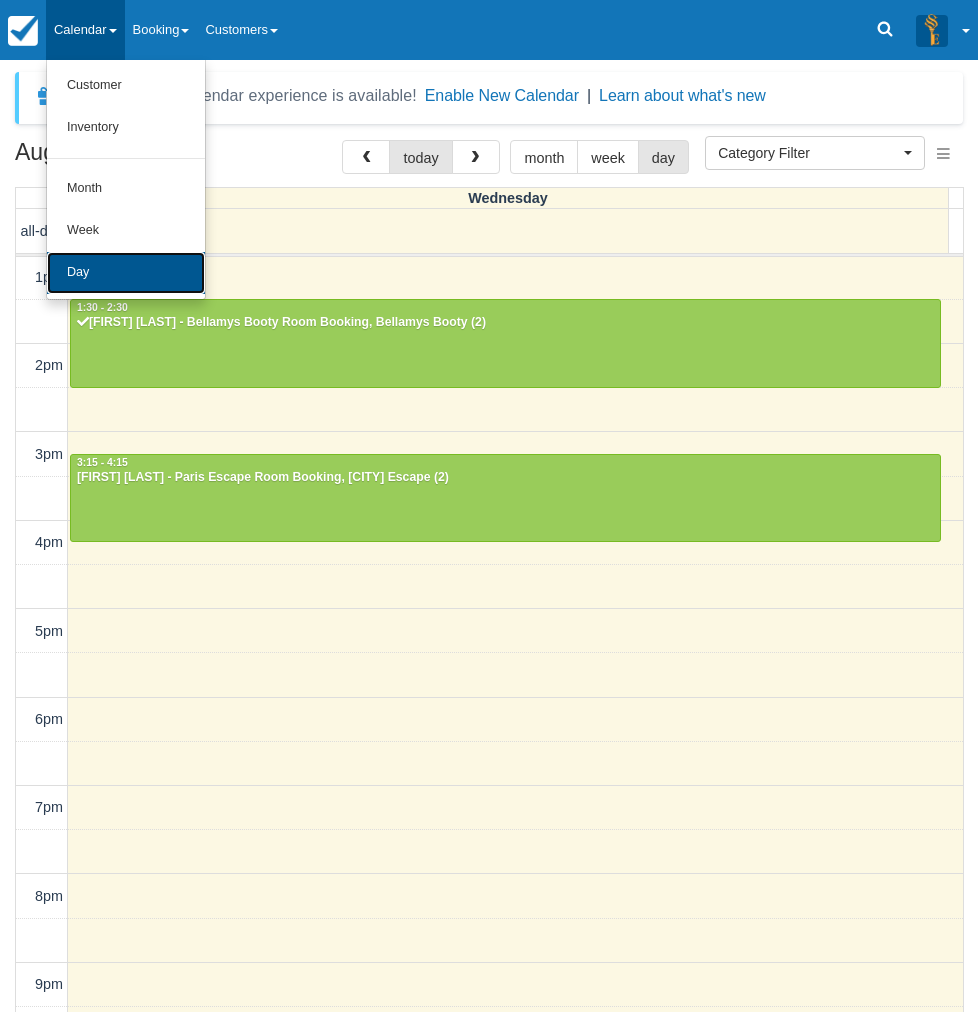 click on "Day" at bounding box center (126, 273) 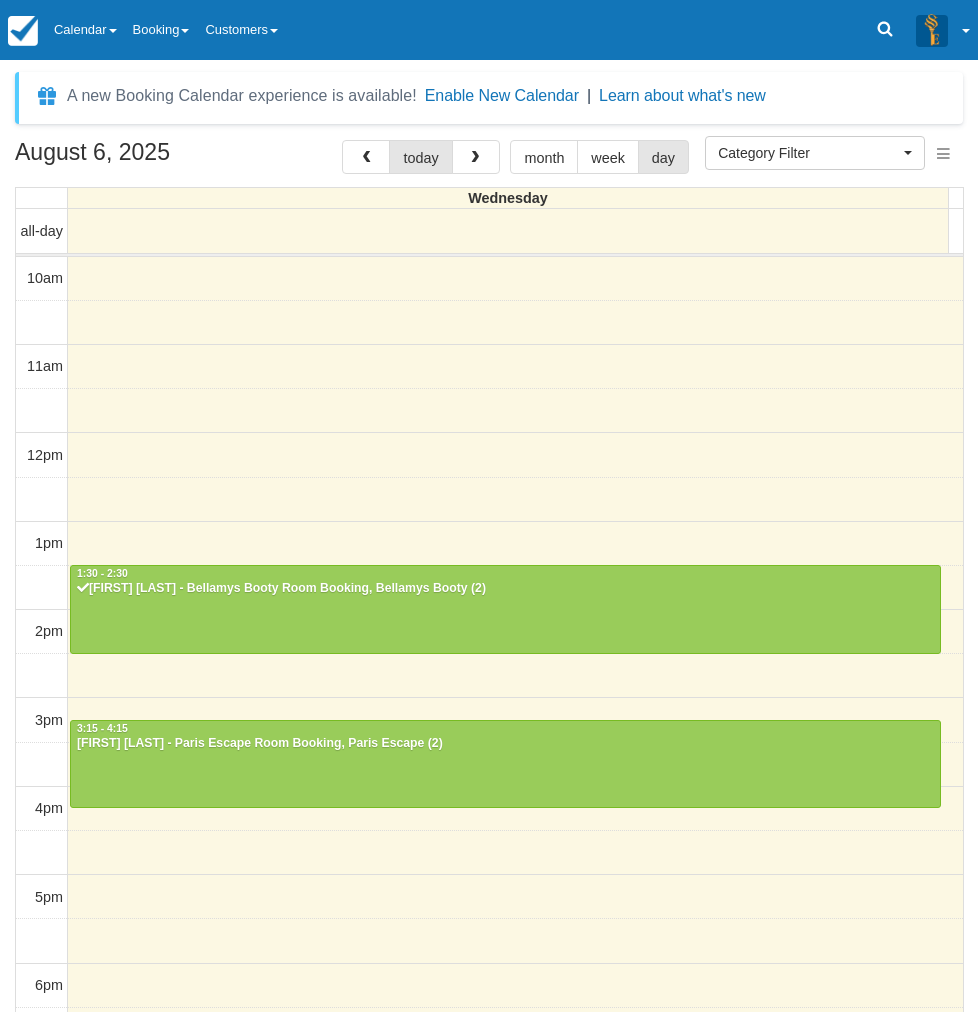select 